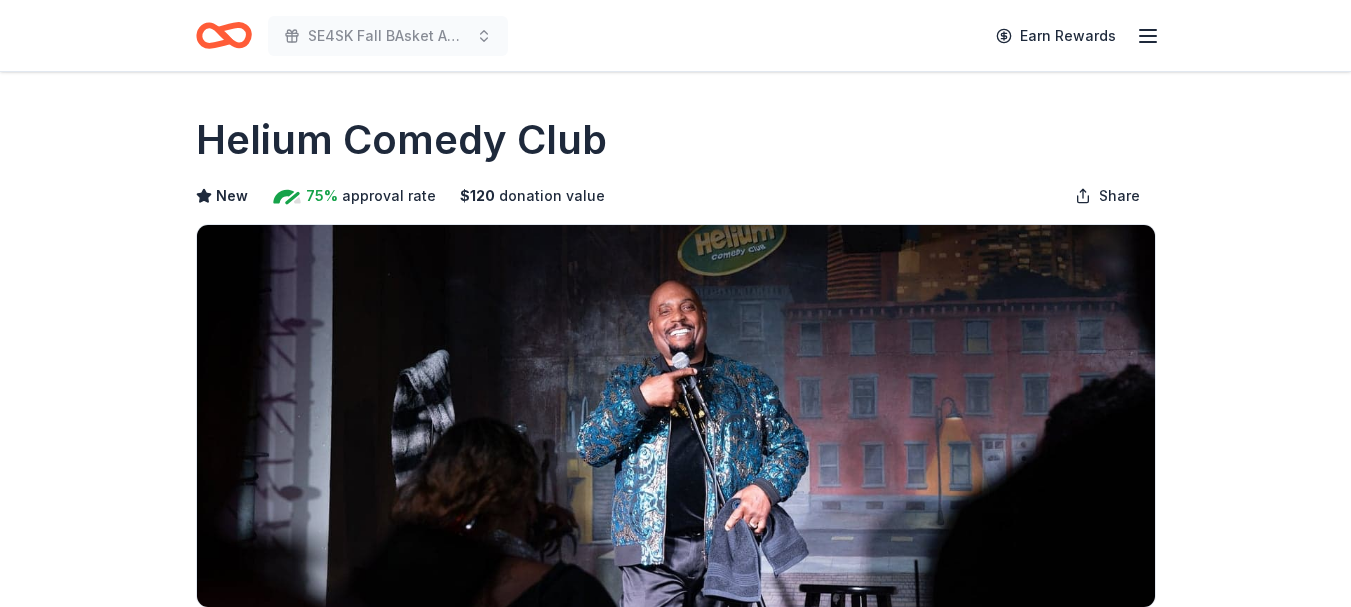 scroll, scrollTop: 0, scrollLeft: 0, axis: both 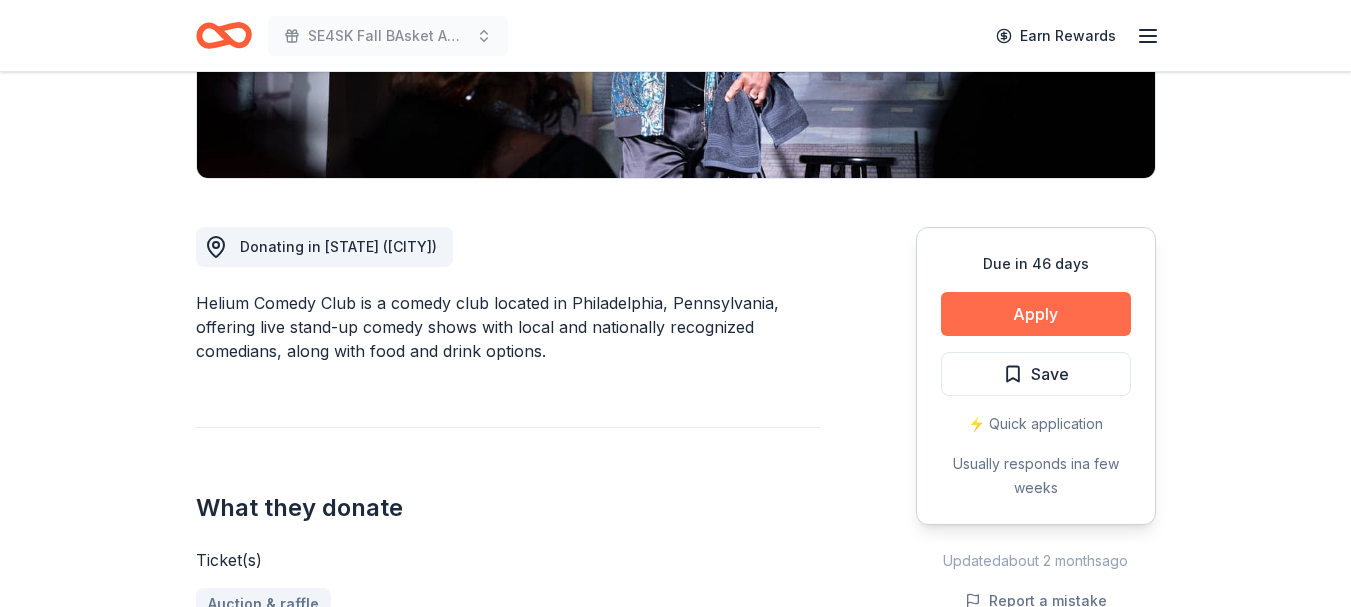 click on "Apply" at bounding box center (1036, 314) 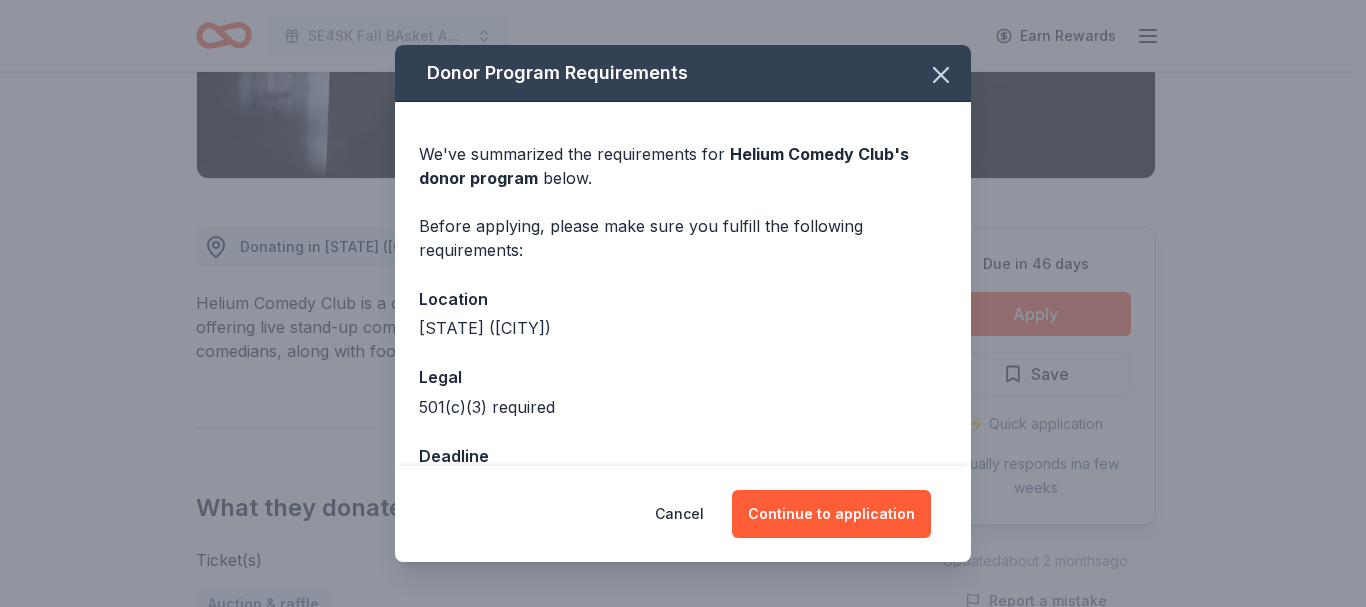click on "PA (Philadelphia)" at bounding box center [683, 328] 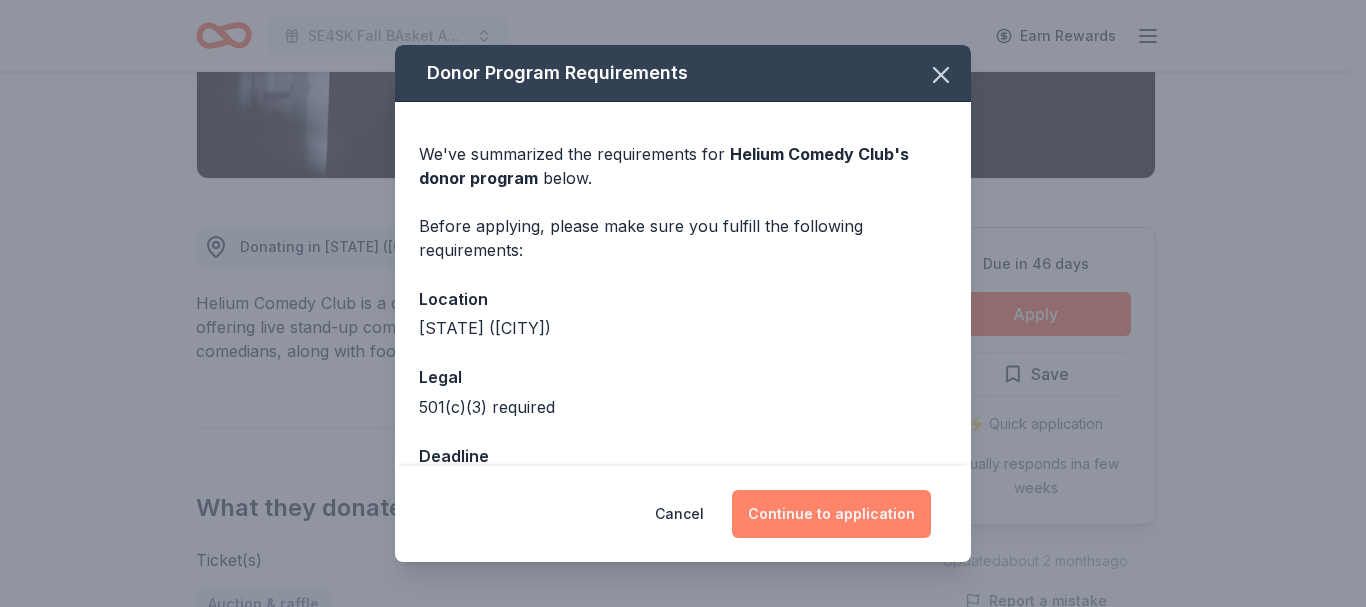 click on "Continue to application" at bounding box center (831, 514) 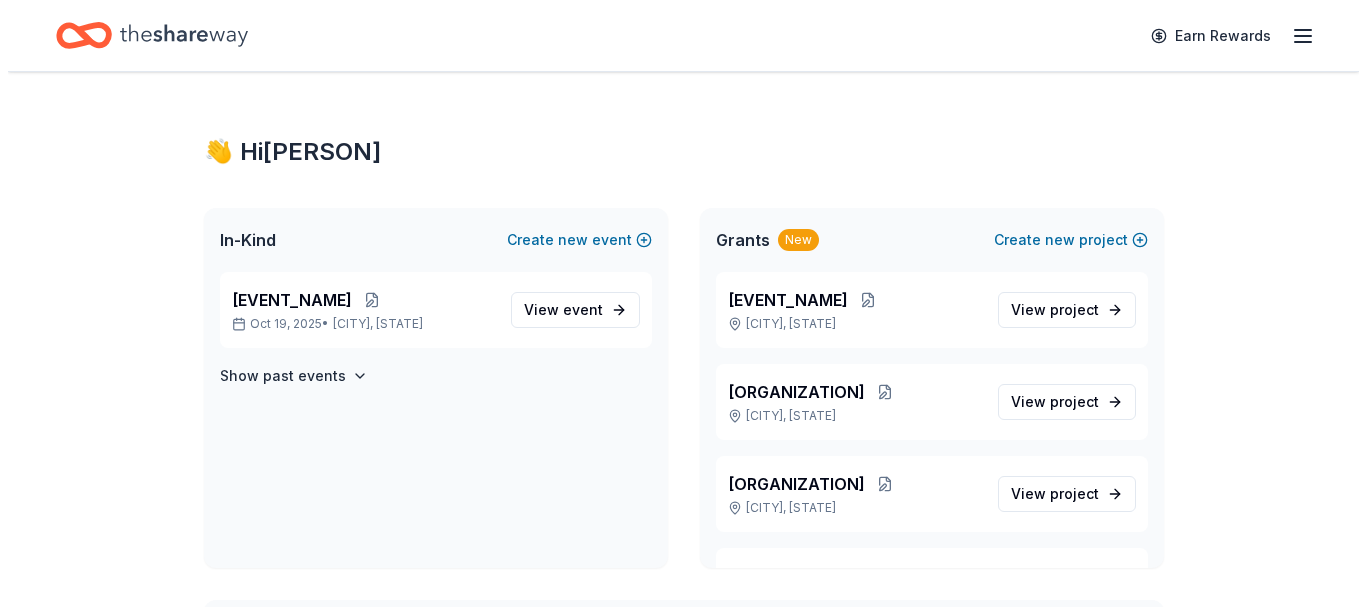 scroll, scrollTop: 0, scrollLeft: 0, axis: both 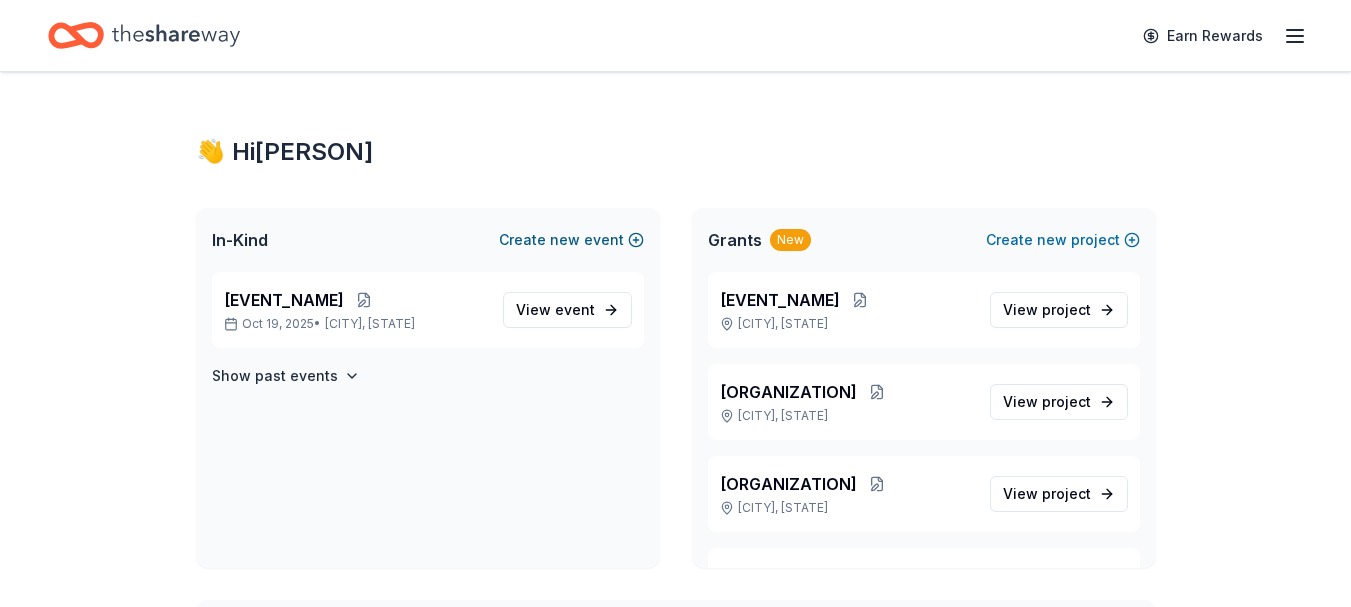 click on "new" at bounding box center [565, 240] 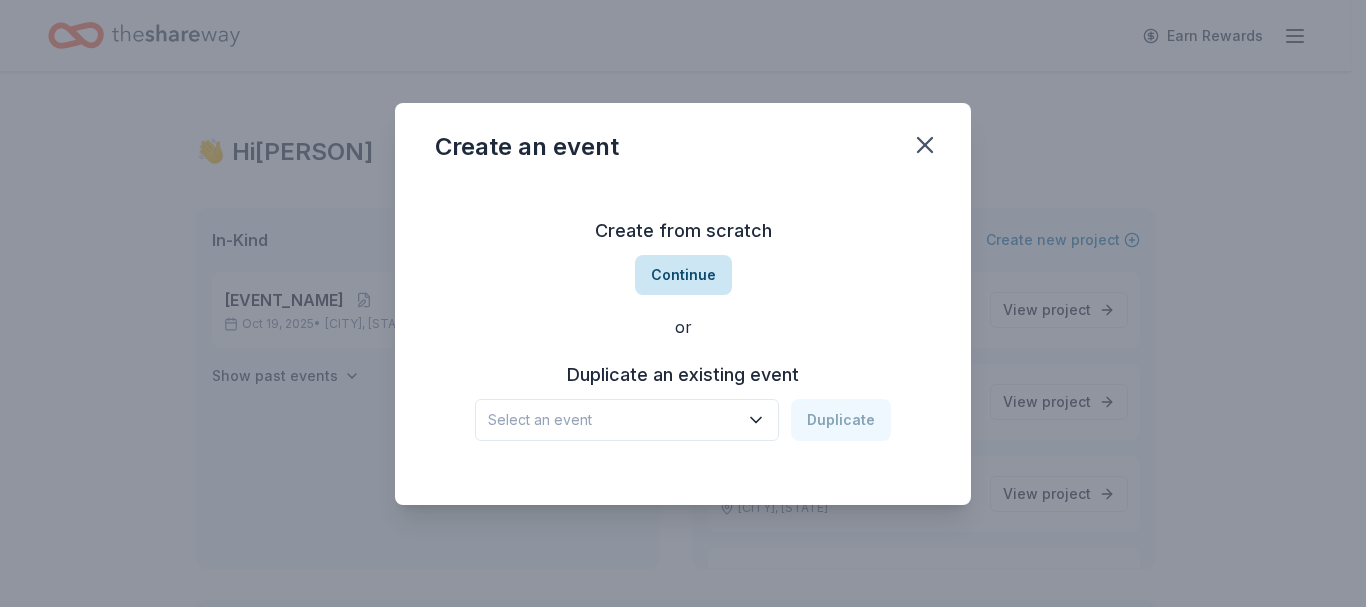 click on "Continue" at bounding box center (683, 275) 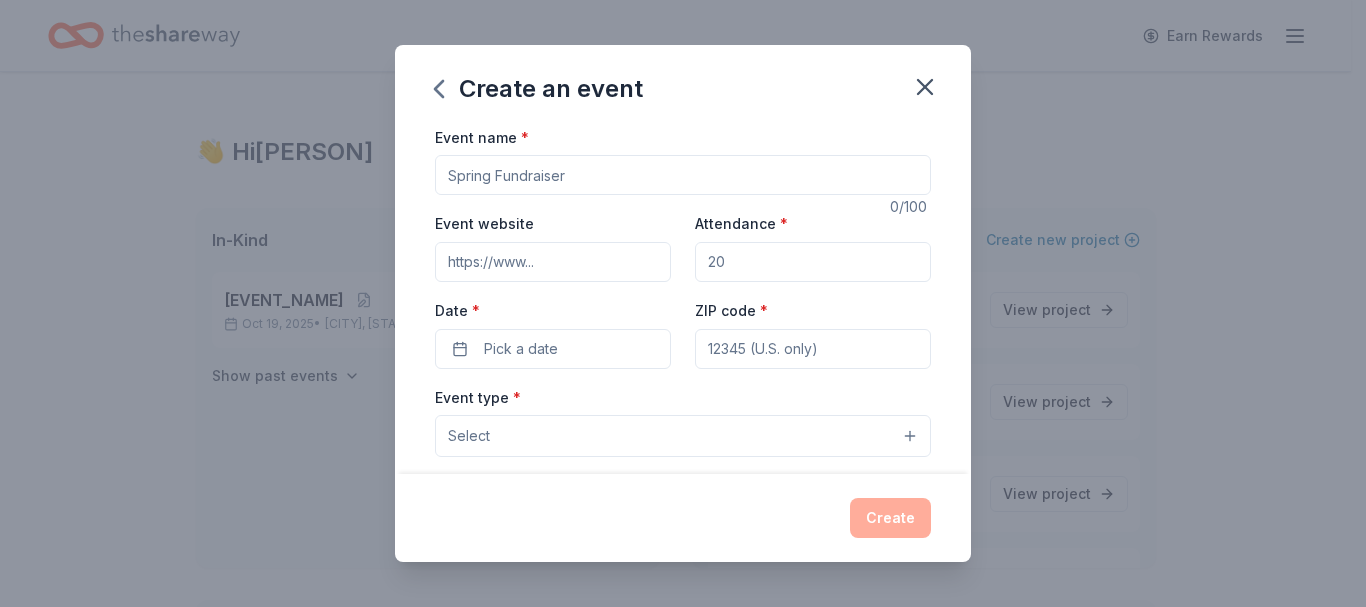click on "Event name *" at bounding box center [683, 175] 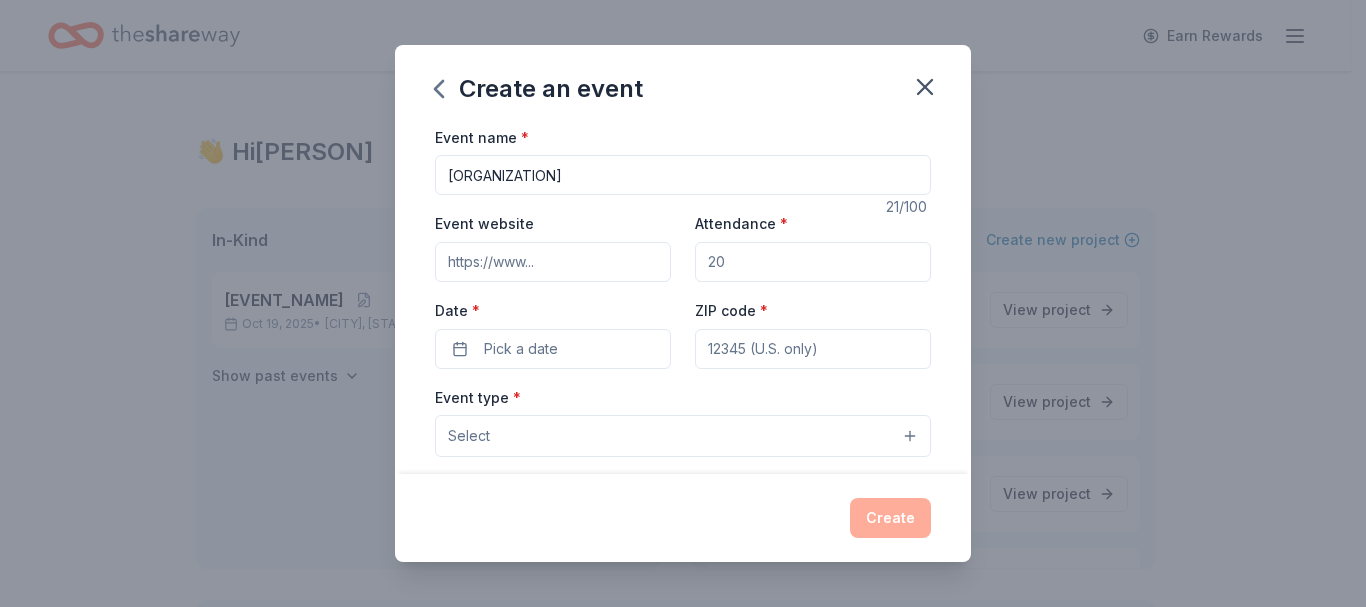 type on "[ORGANIZATION]" 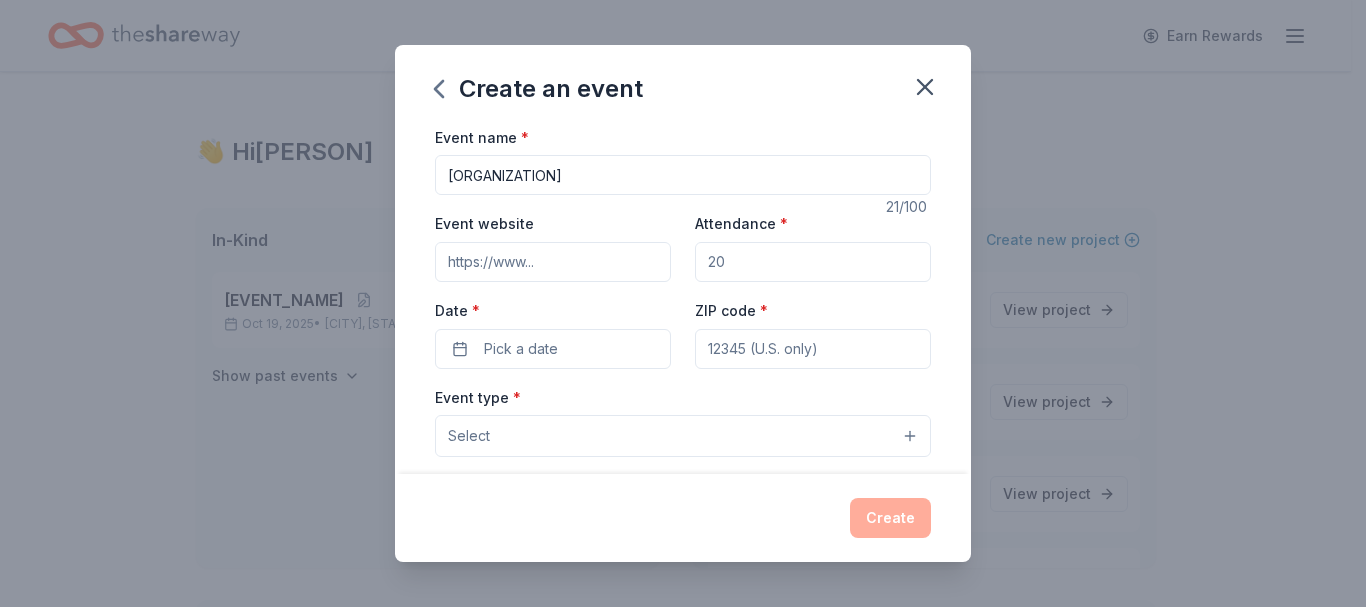 paste on "[WEBSITE]" 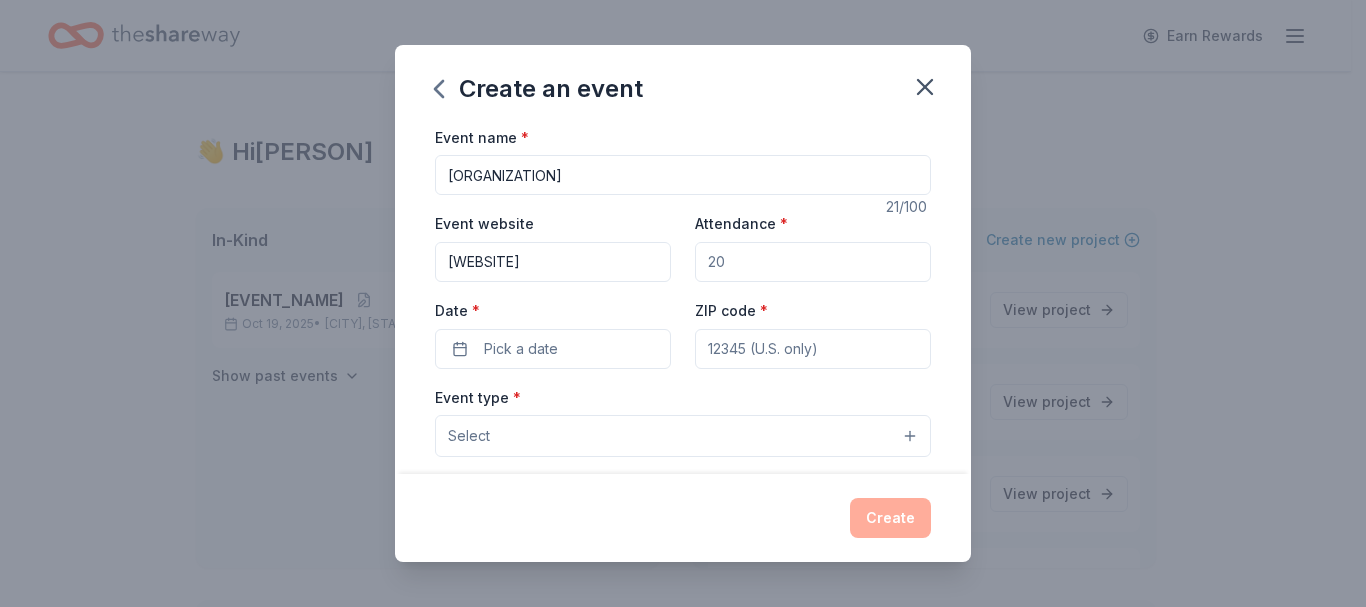 type on "[WEBSITE]" 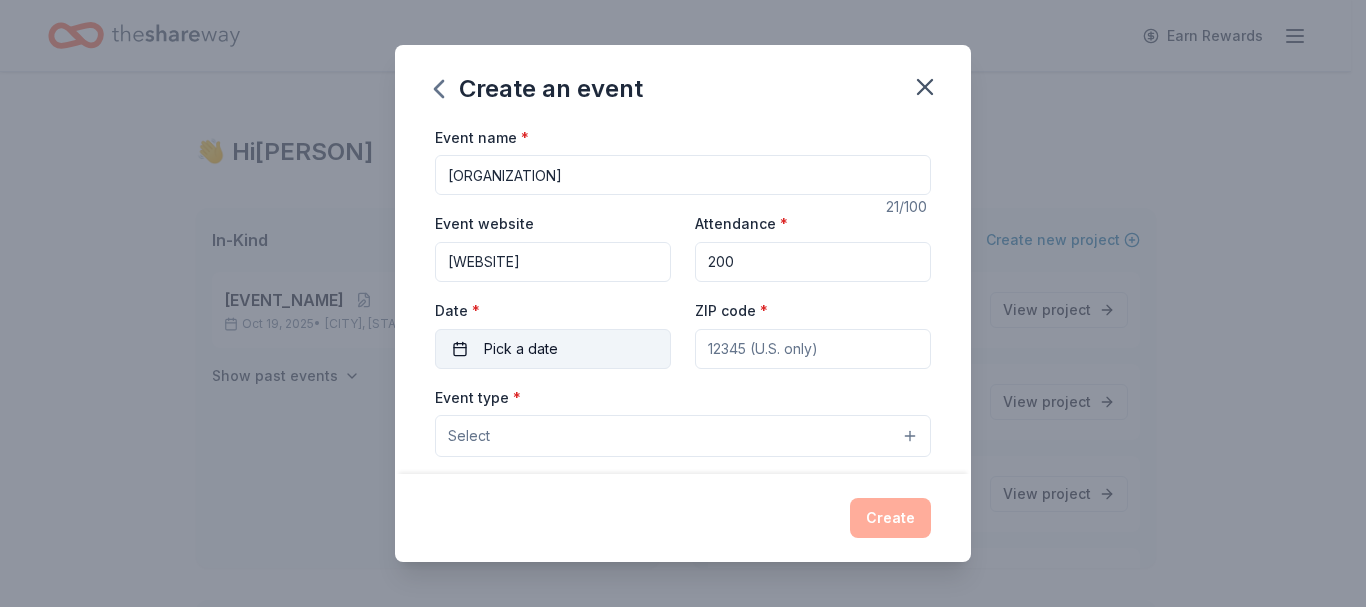 click on "Pick a date" at bounding box center (521, 349) 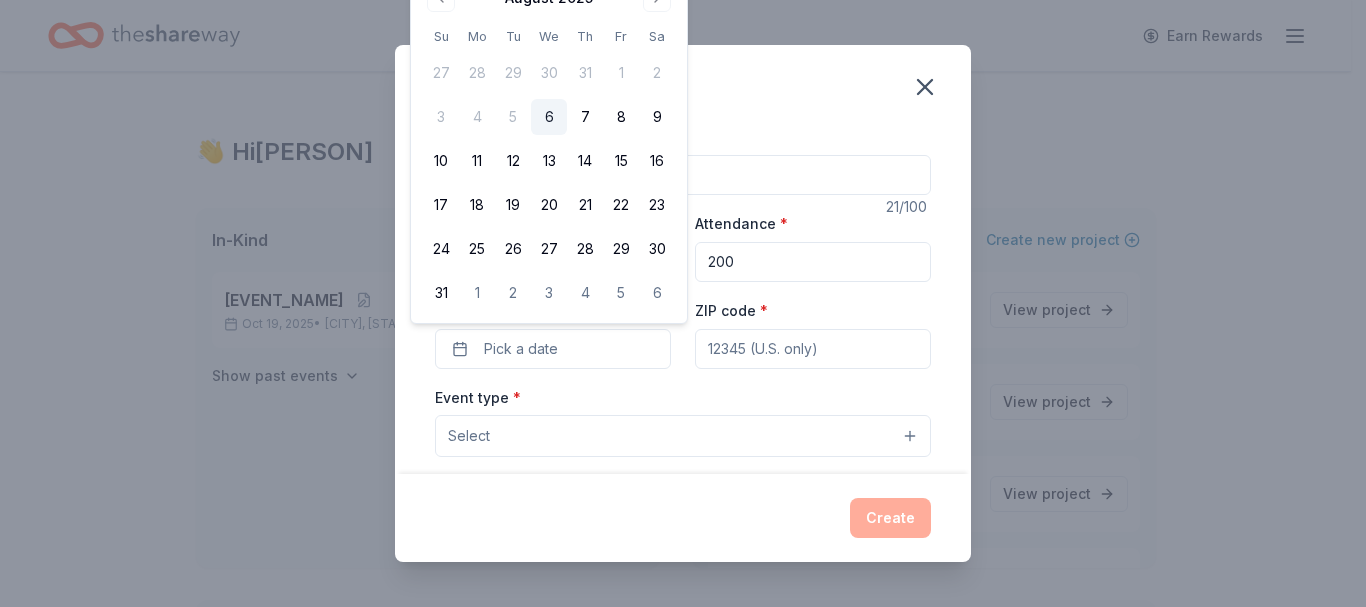 click on "August 2025" at bounding box center (549, -4) 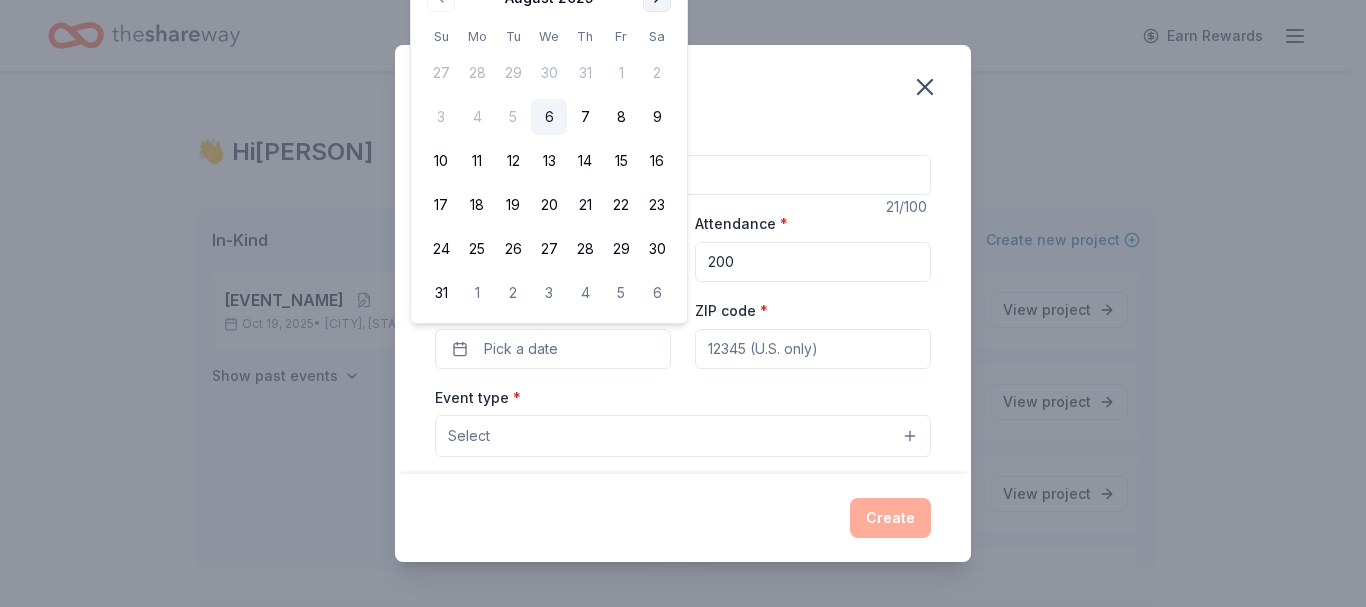click at bounding box center (657, -2) 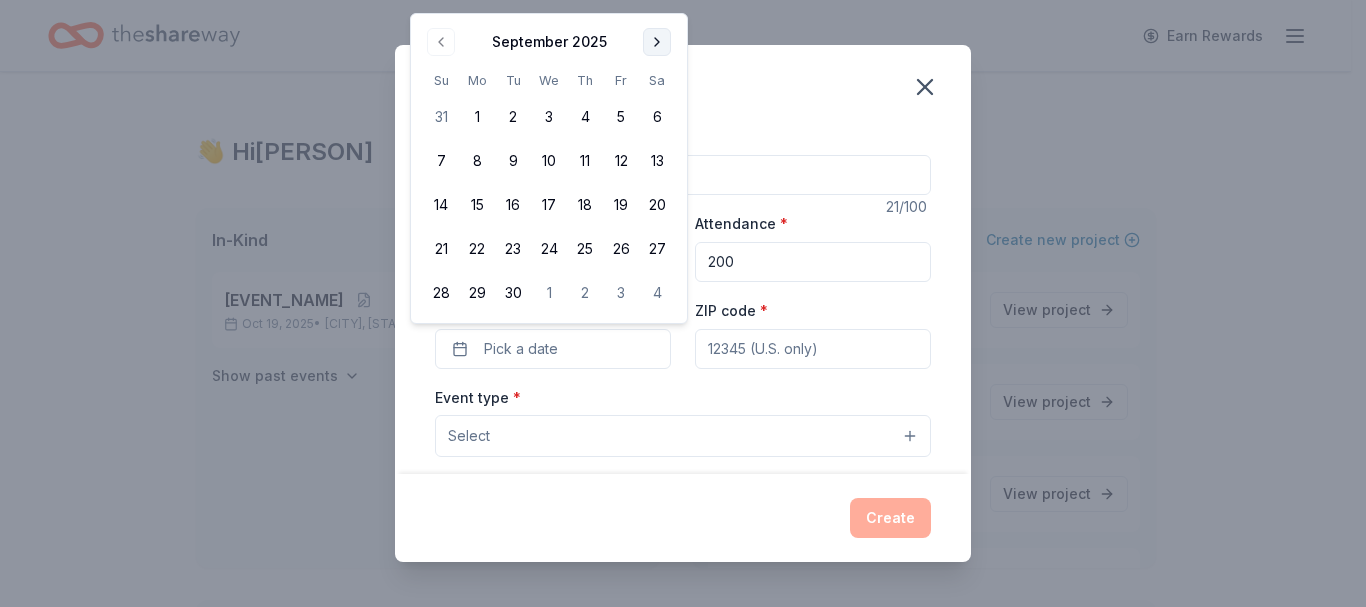 click at bounding box center [657, 42] 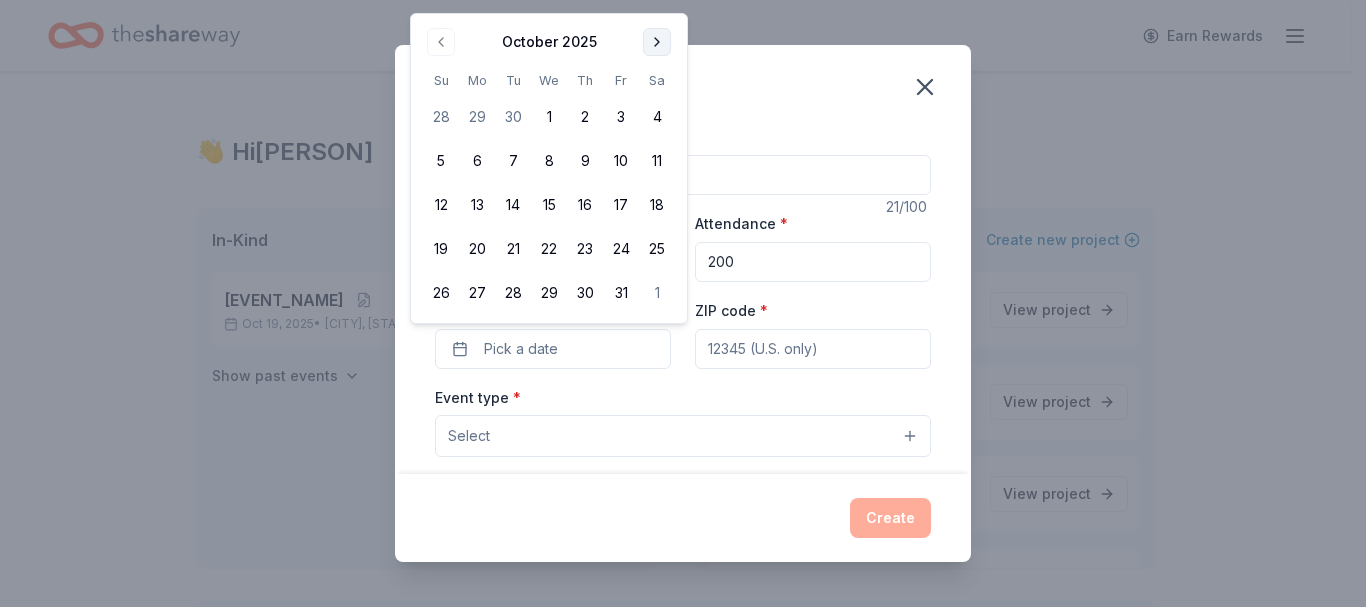 click at bounding box center (657, 42) 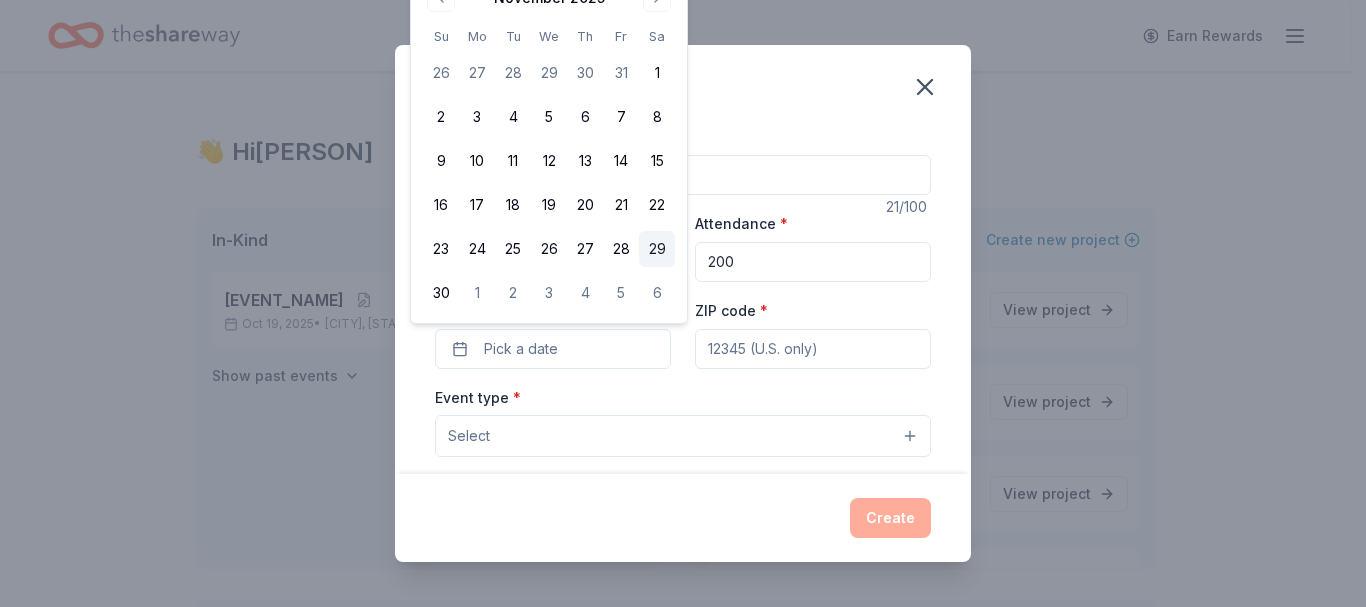click on "29" at bounding box center [657, 249] 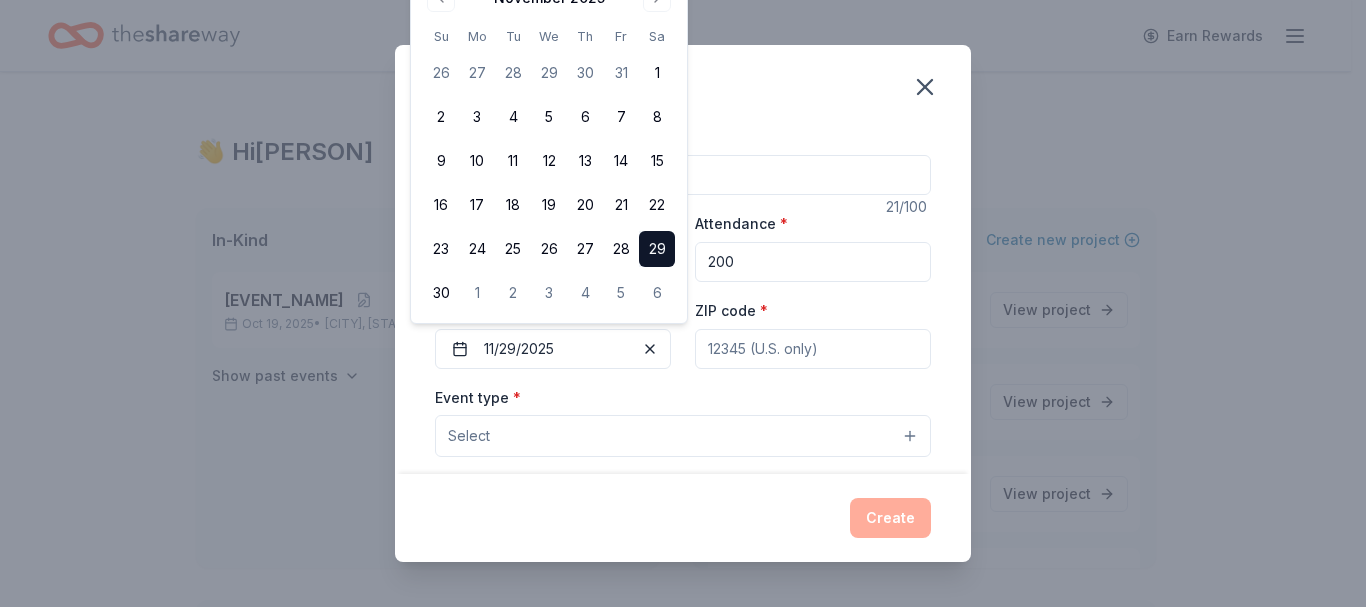click on "ZIP code *" at bounding box center (813, 349) 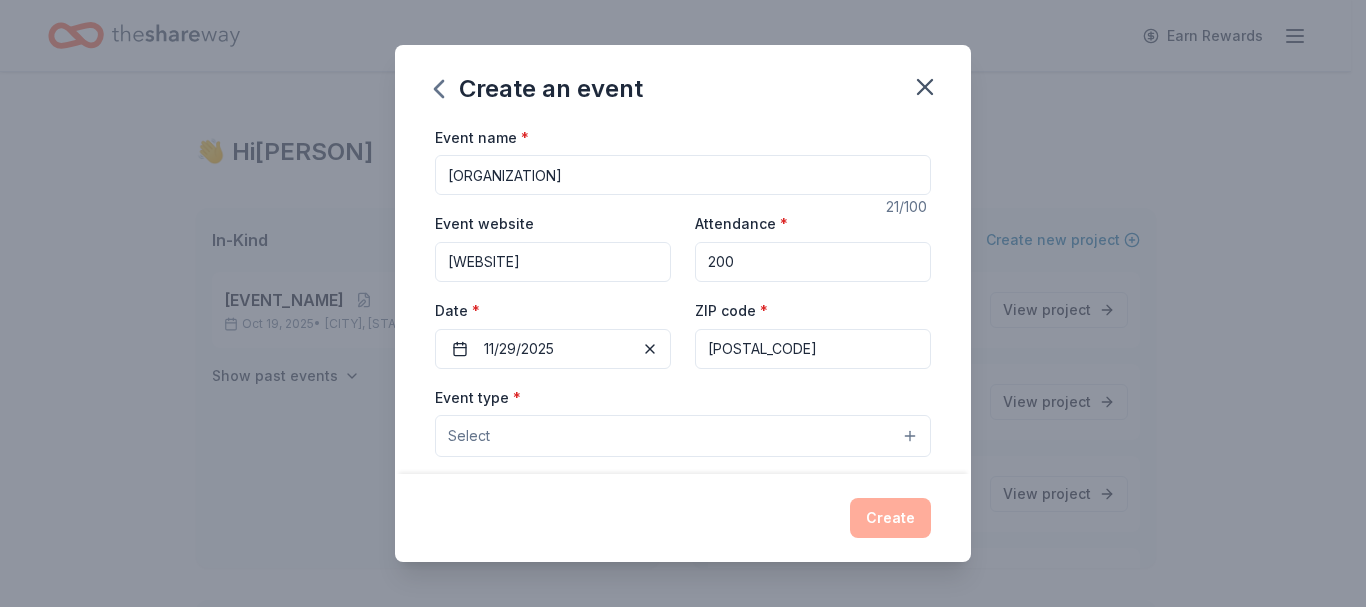 type on "[POSTAL_CODE]" 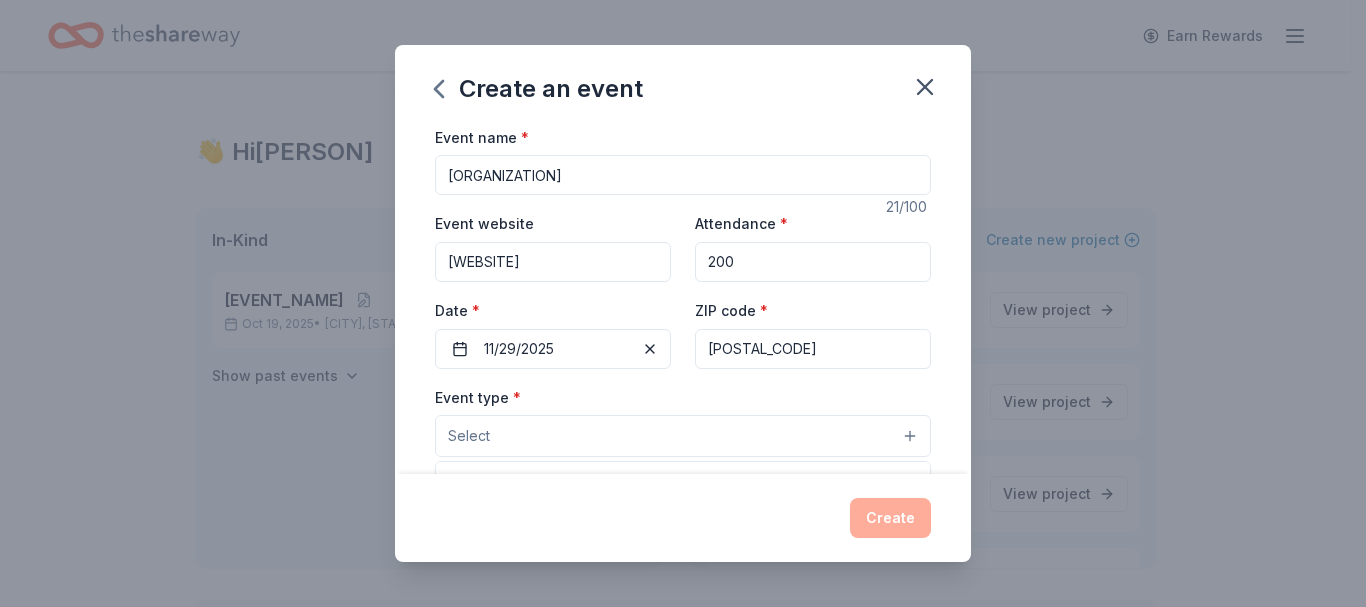 click on "Select" at bounding box center (683, 436) 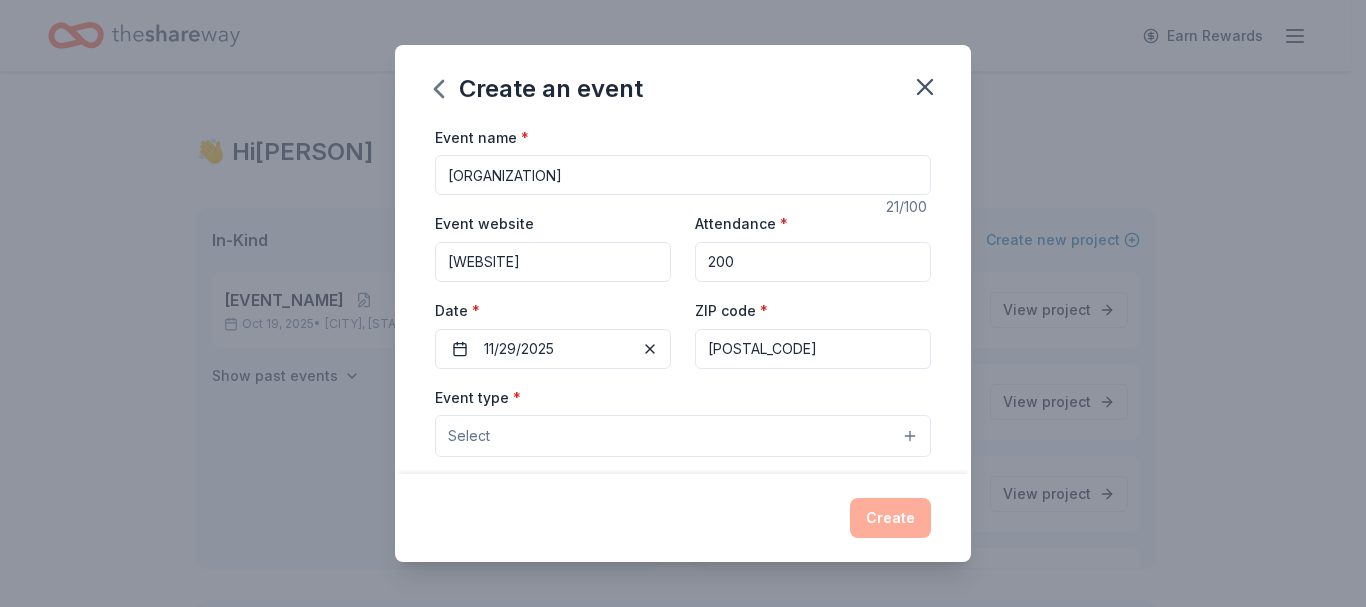 click on "Select" at bounding box center (683, 436) 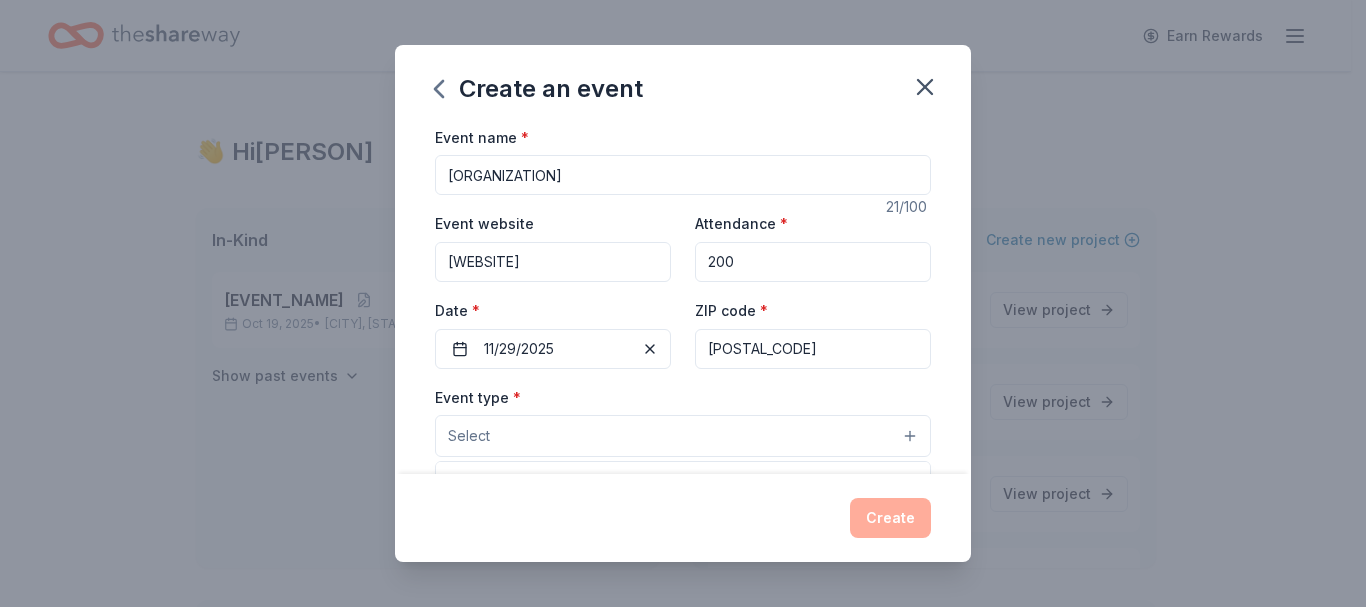 click on "Select" at bounding box center (683, 436) 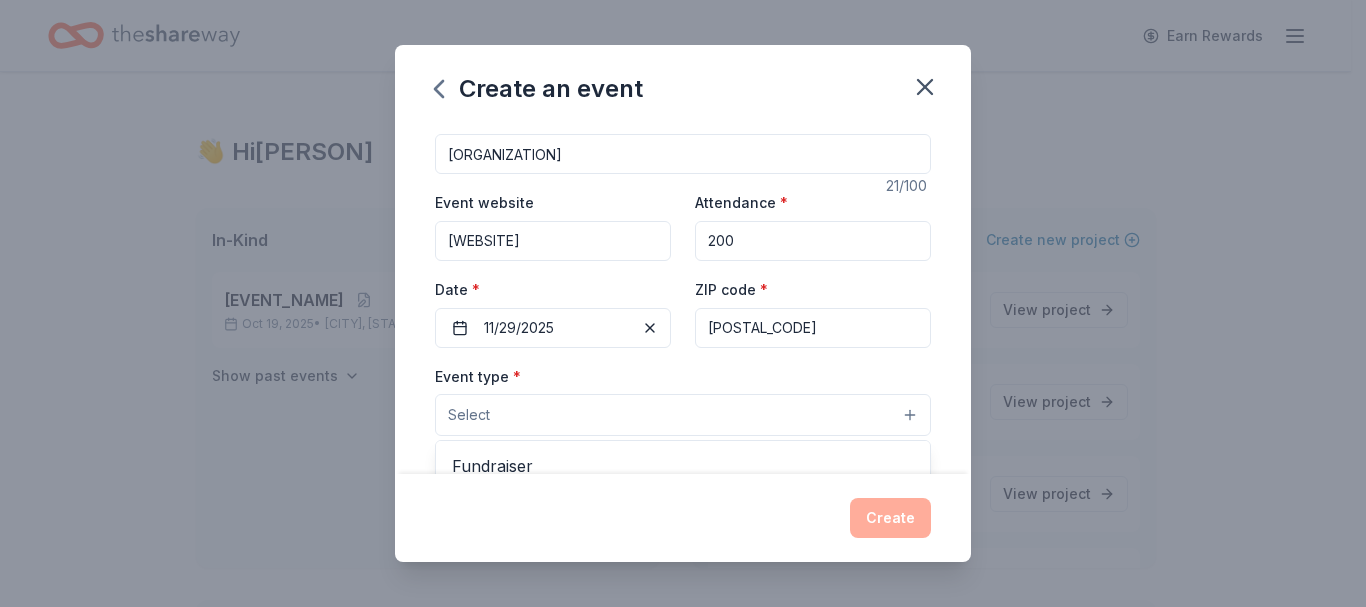 scroll, scrollTop: 133, scrollLeft: 0, axis: vertical 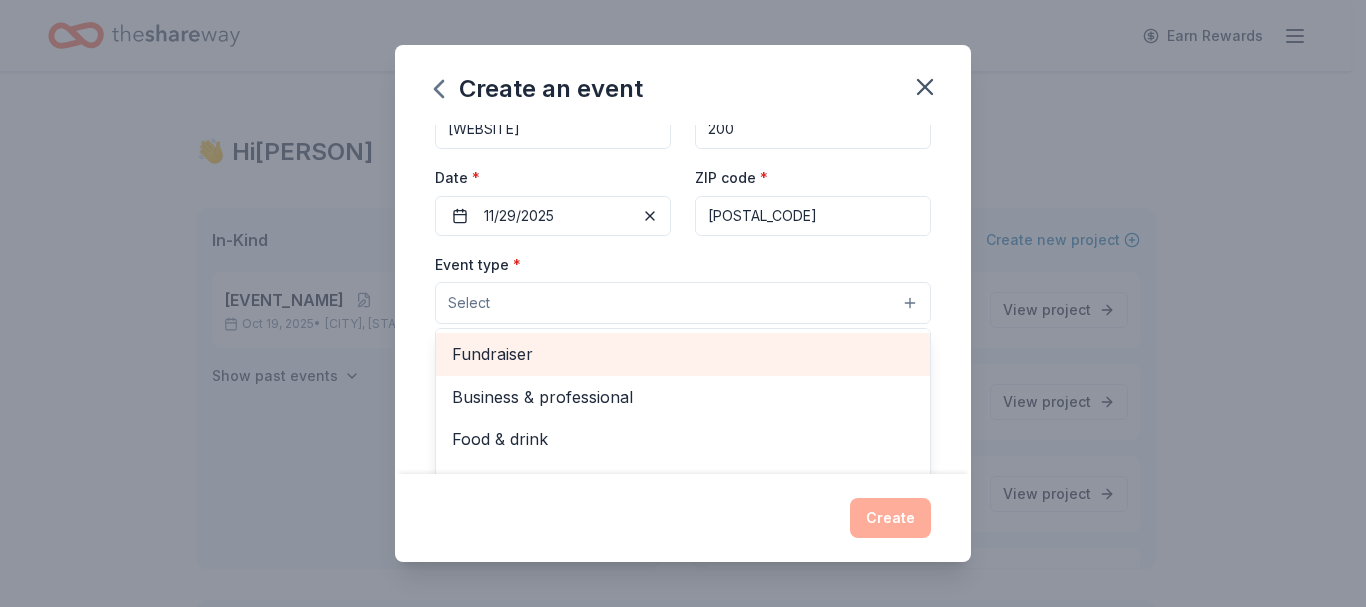 click on "Fundraiser" at bounding box center [683, 354] 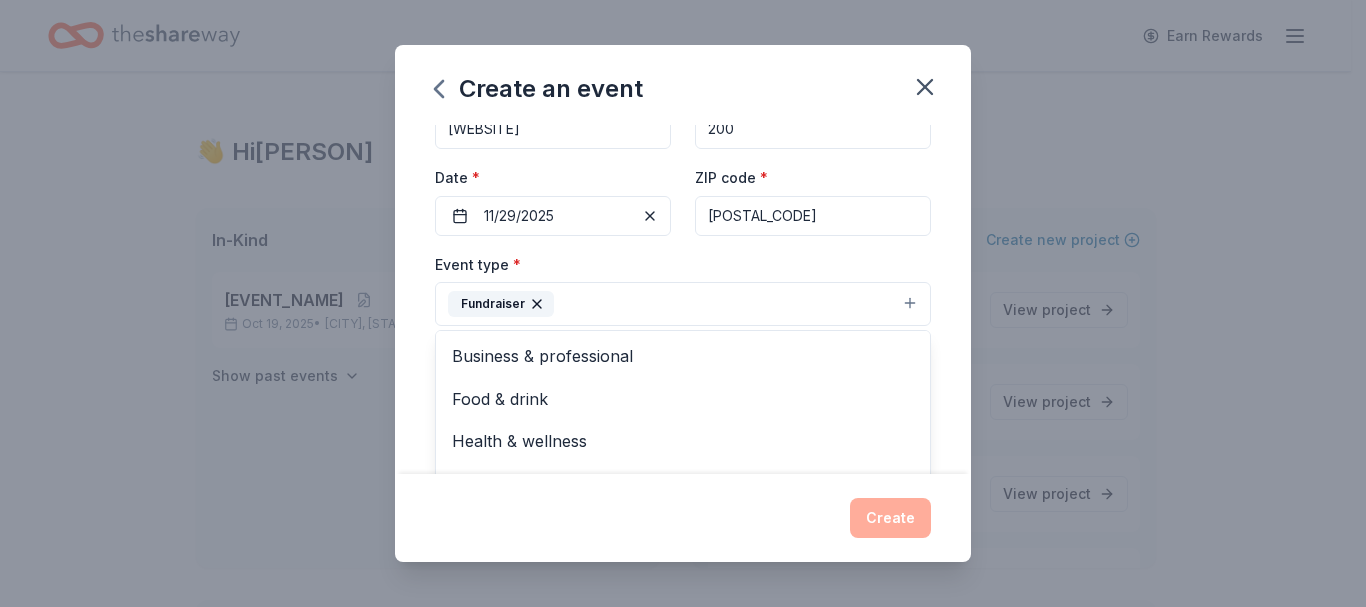 click on "Create an event Event name * [ORGANIZATION] 21 /100 Event website [WEBSITE] Attendance * 200 Date * 11/29/2025 ZIP code * [POSTAL_CODE] Event type * Fundraiser Business & professional Food & drink Health & wellness Hobbies Music Performing & visual arts Demographic Select We use this information to help brands find events with their target demographic to sponsor their products. Mailing address Apt/unit Description What are you looking for? * Auction & raffle Meals Snacks Desserts Alcohol Beverages Send me reminders Email me reminders of donor application deadlines Recurring event Create" at bounding box center [683, 304] 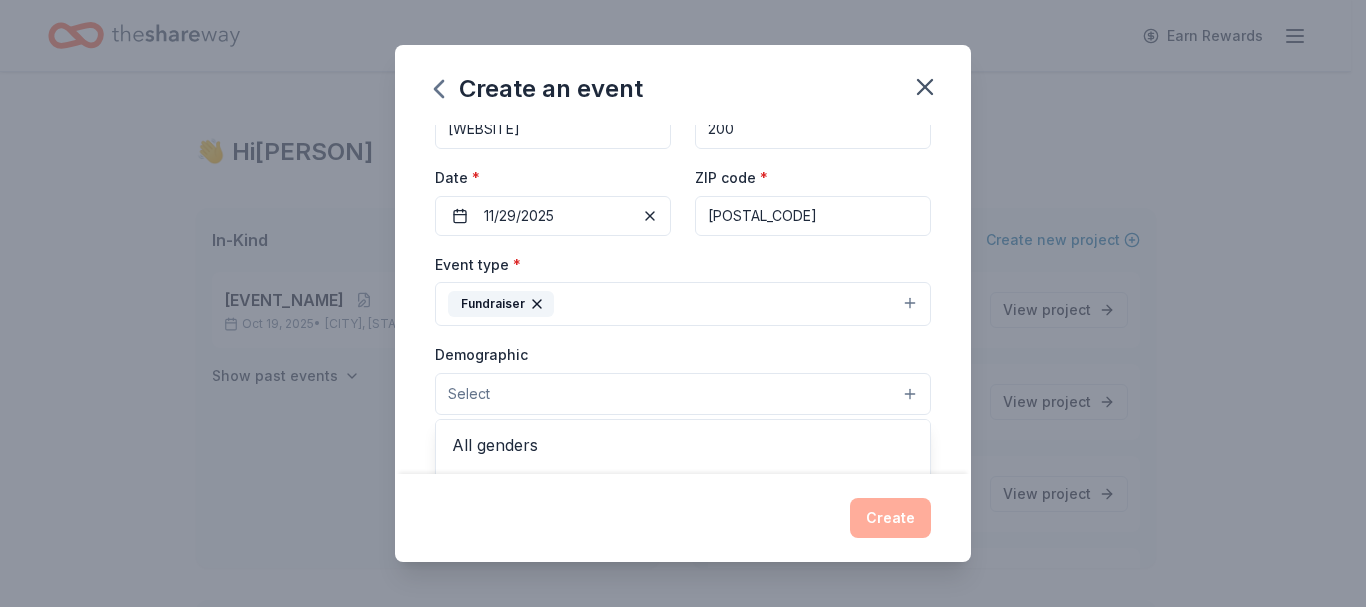 click on "Select" at bounding box center (683, 394) 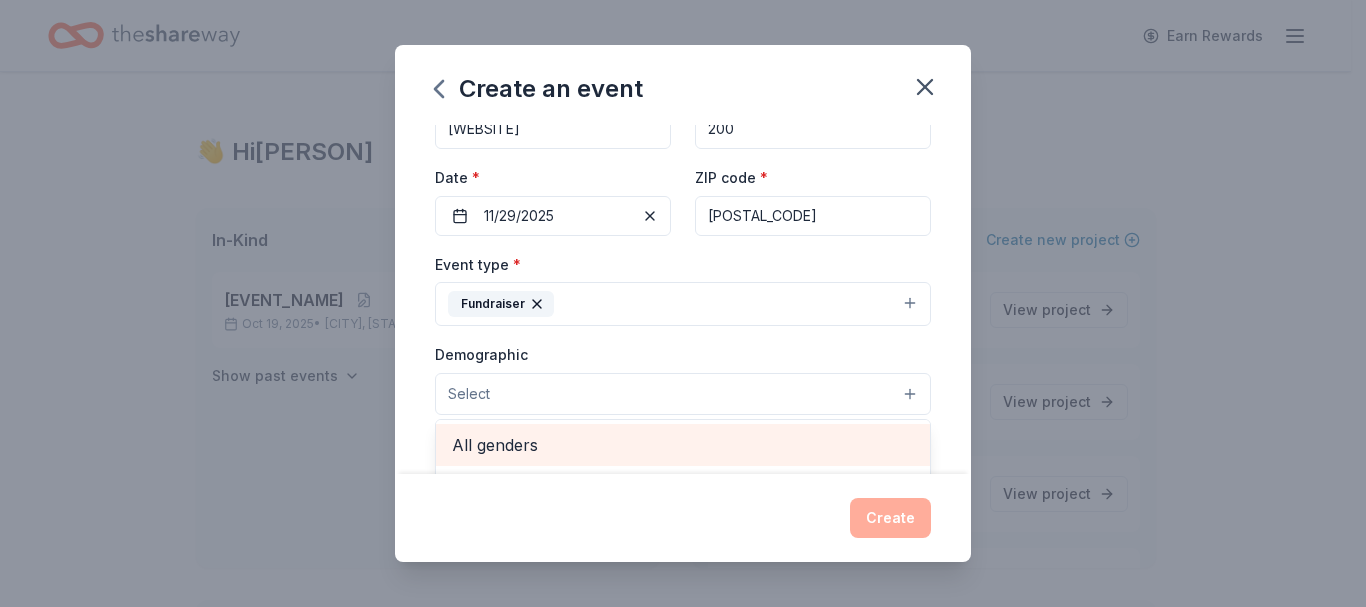click on "All genders" at bounding box center [683, 445] 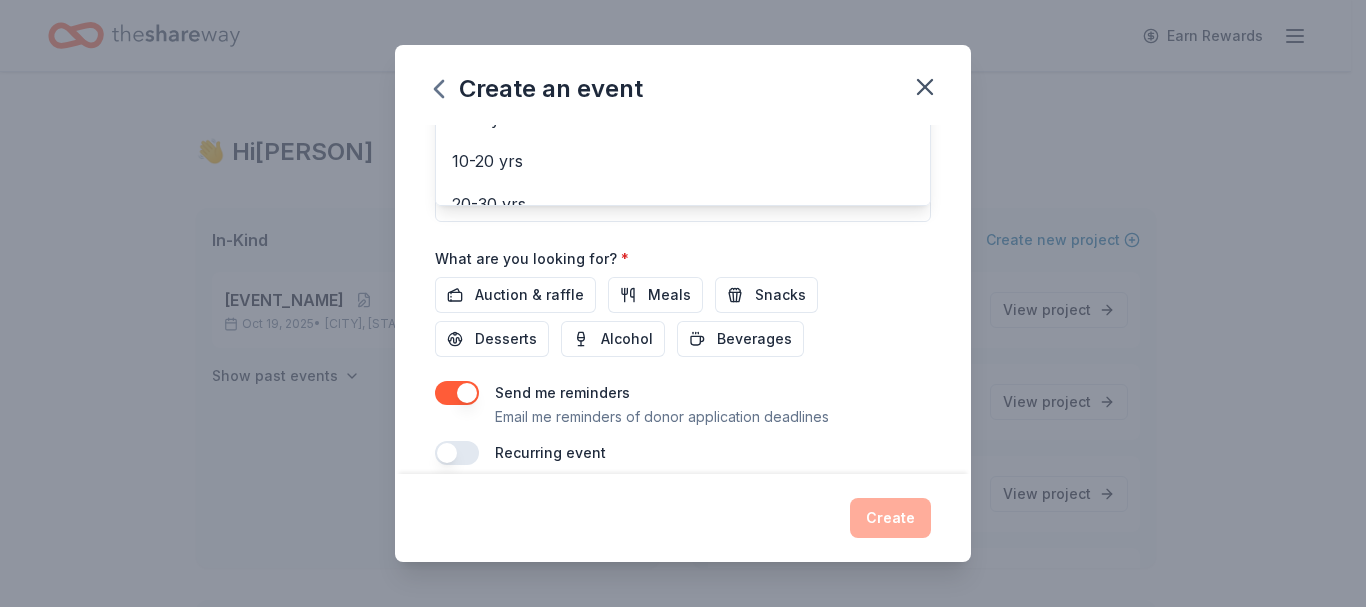 scroll, scrollTop: 610, scrollLeft: 0, axis: vertical 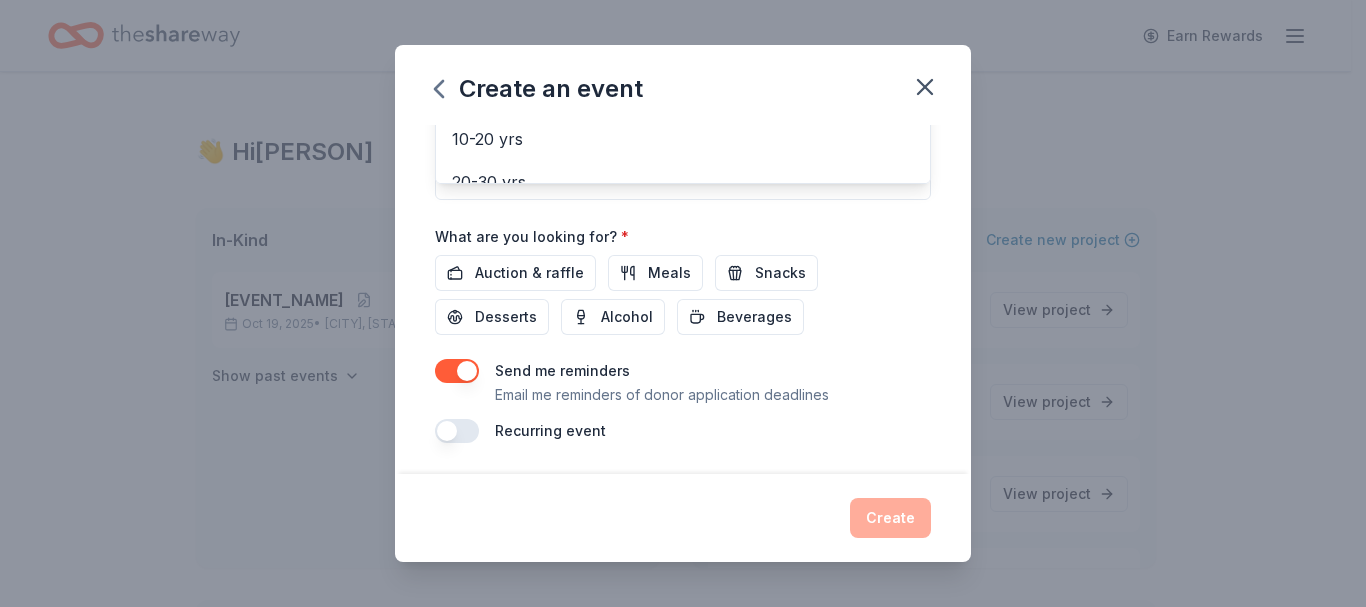 click on "Event name * [ORGANIZATION] 21 /100 Event website [WEBSITE] Attendance * 200 Date * 11/29/2025 ZIP code * [POSTAL_CODE] Event type * Fundraiser Demographic All genders Mostly men Mostly women All ages 0-10 yrs 10-20 yrs 20-30 yrs 30-40 yrs 40-50 yrs 50-60 yrs 60-70 yrs 70-80 yrs 80+ yrs We use this information to help brands find events with their target demographic to sponsor their products. Mailing address Apt/unit Description What are you looking for? * Auction & raffle Meals Snacks Desserts Alcohol Beverages Send me reminders Email me reminders of donor application deadlines Recurring event" at bounding box center [683, -21] 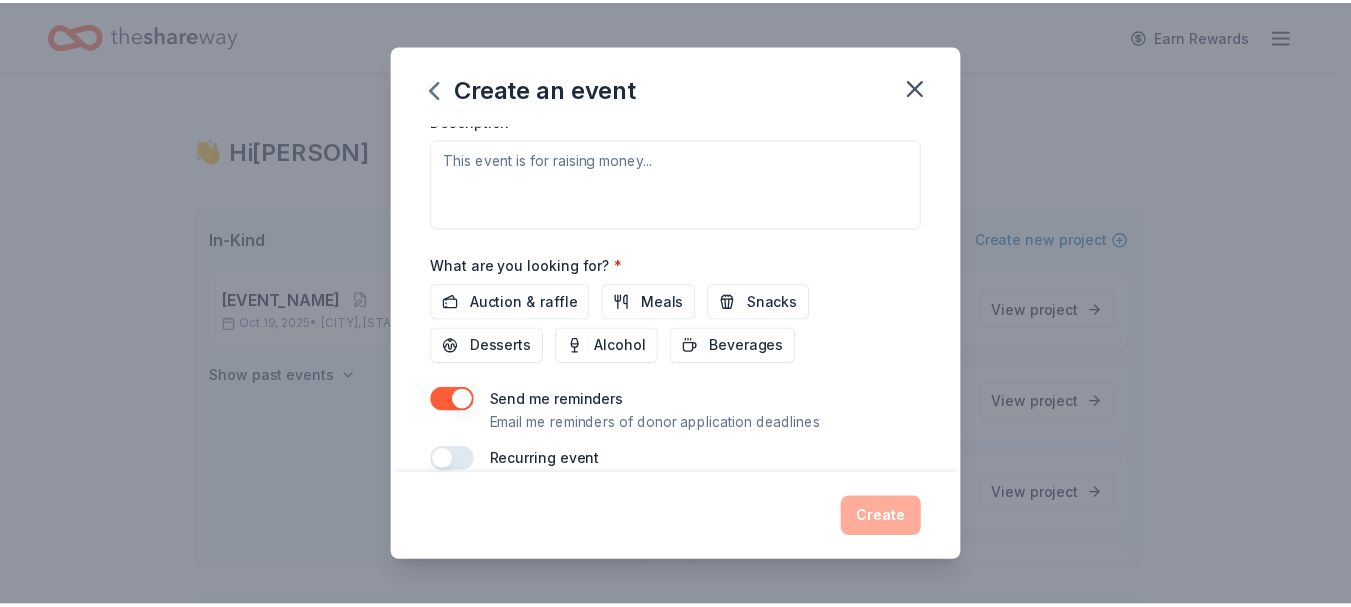 scroll, scrollTop: 610, scrollLeft: 0, axis: vertical 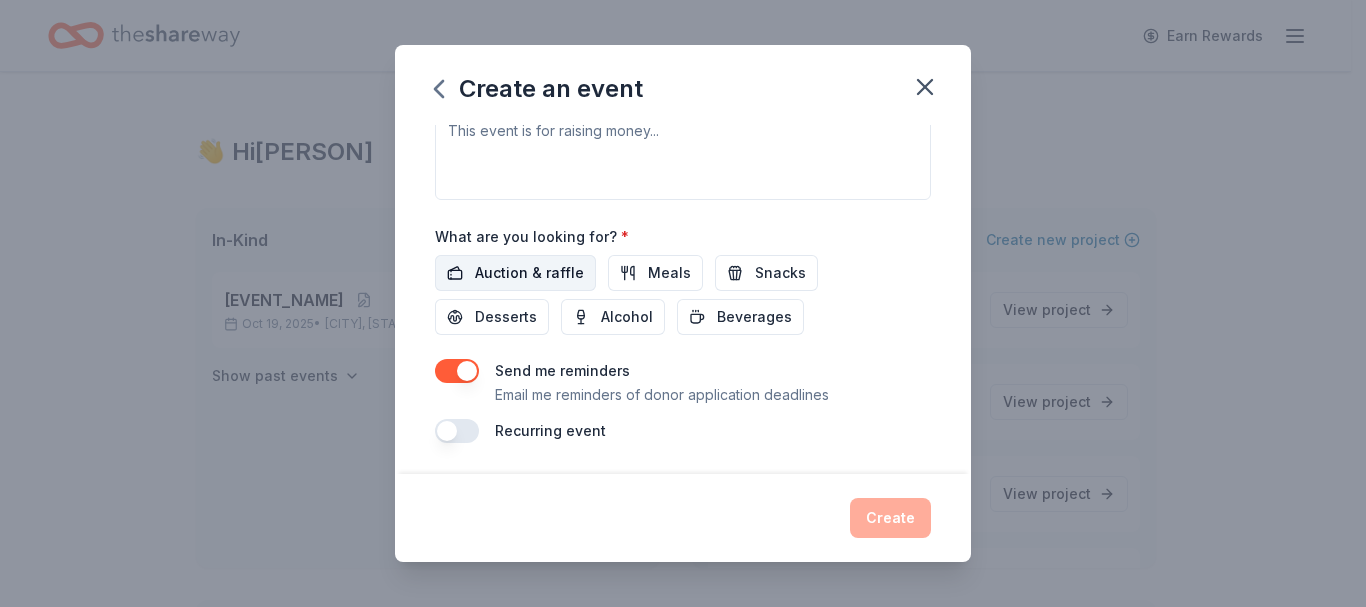 click on "Auction & raffle" at bounding box center [529, 273] 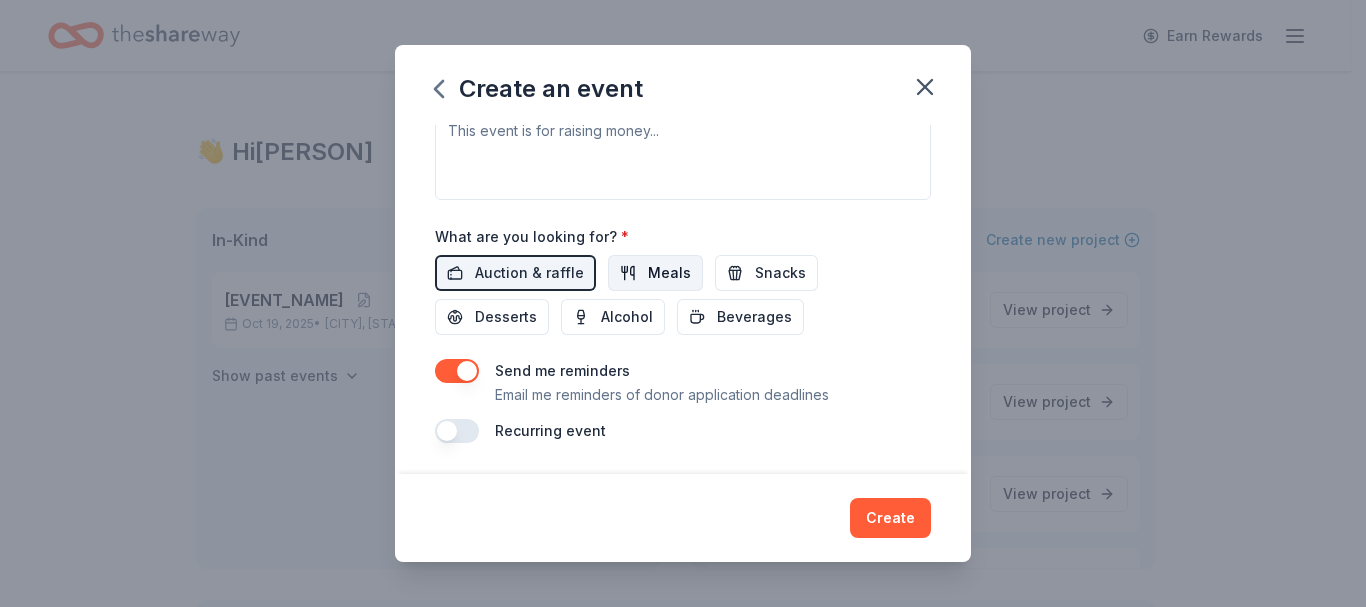 click on "Meals" at bounding box center [669, 273] 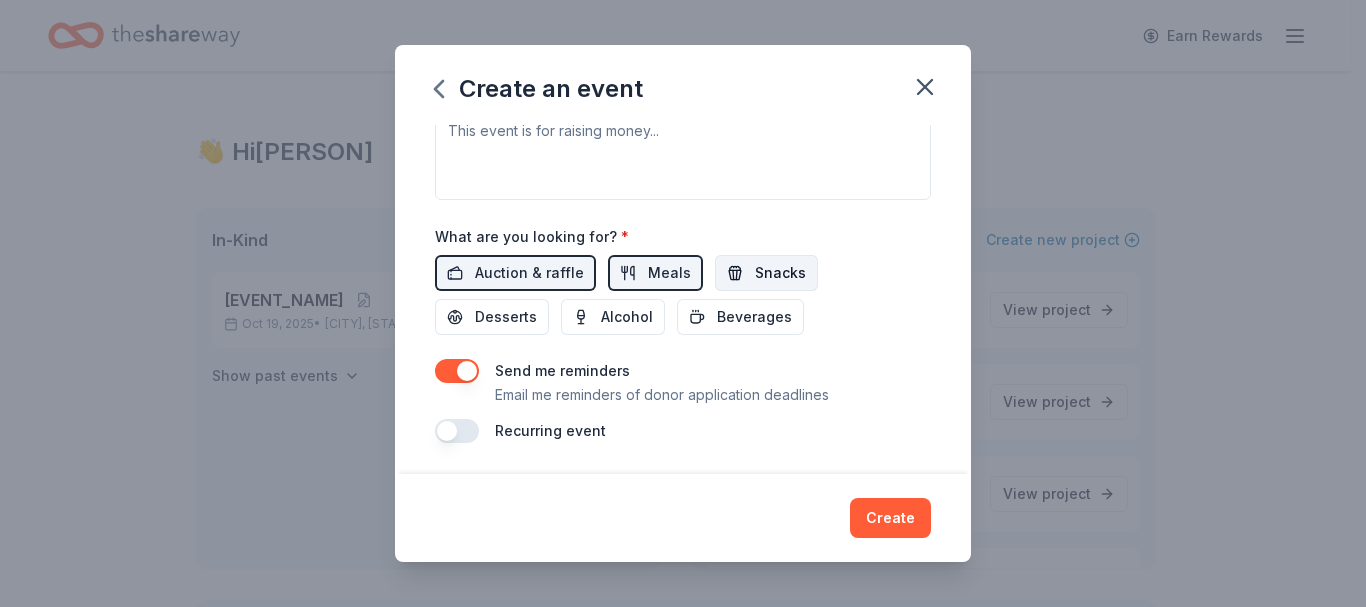 click on "Snacks" at bounding box center [766, 273] 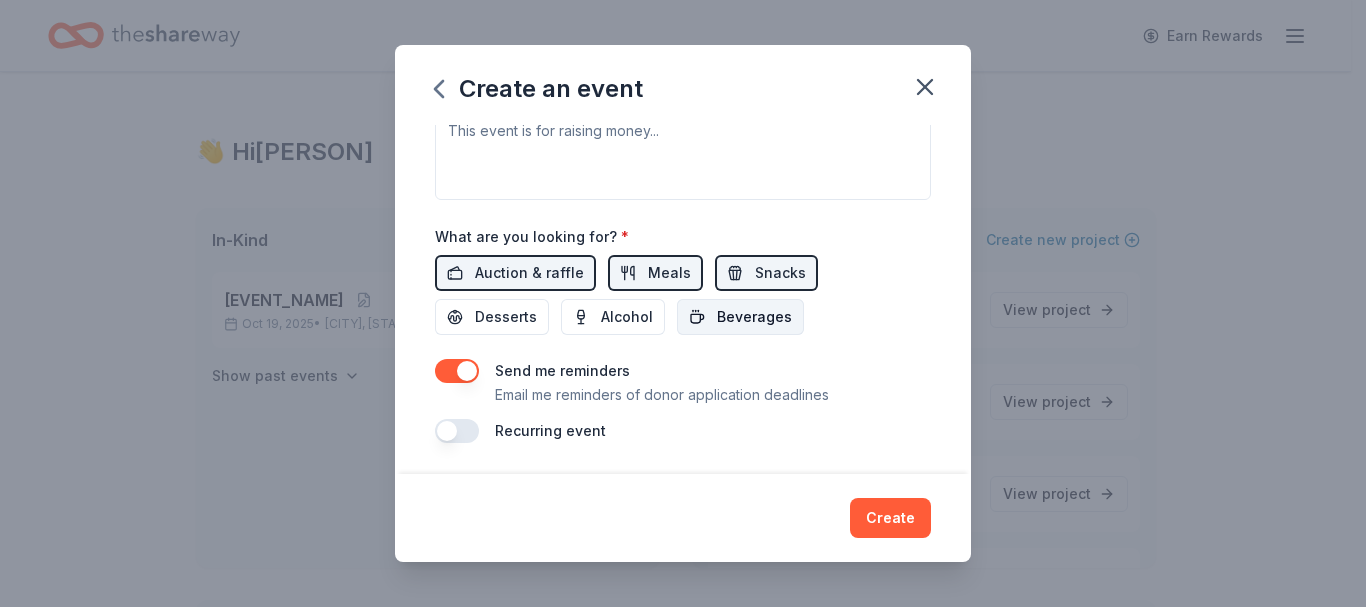 click on "Beverages" at bounding box center [754, 317] 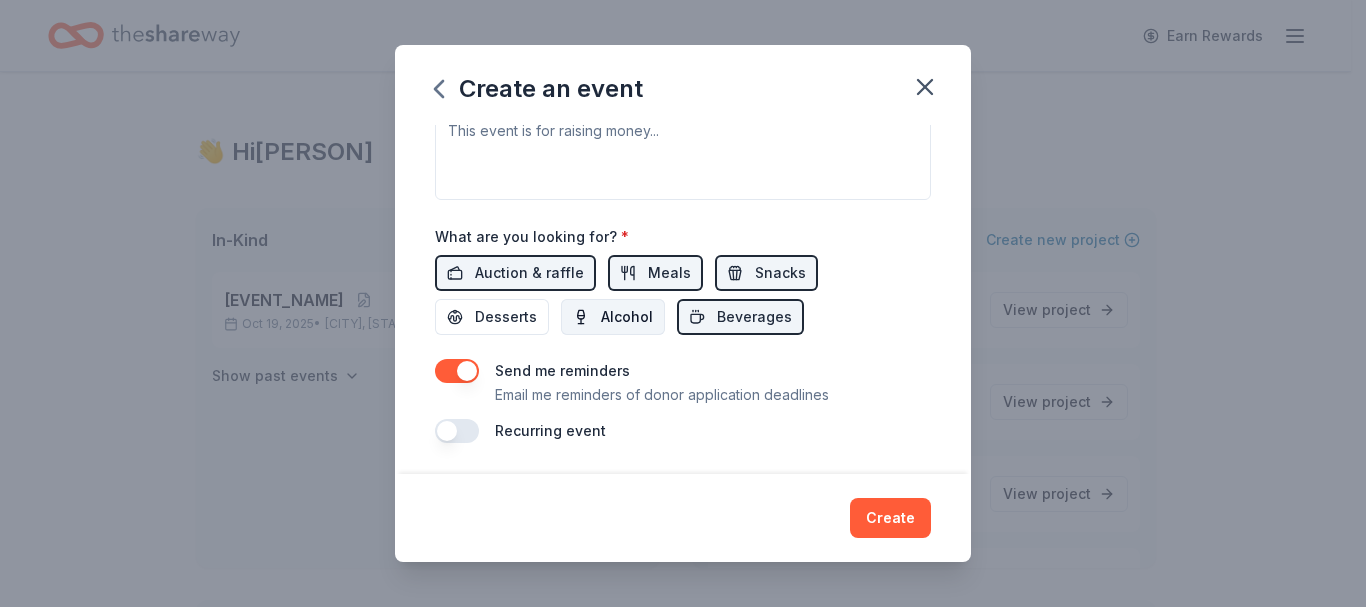 click on "Alcohol" at bounding box center [627, 317] 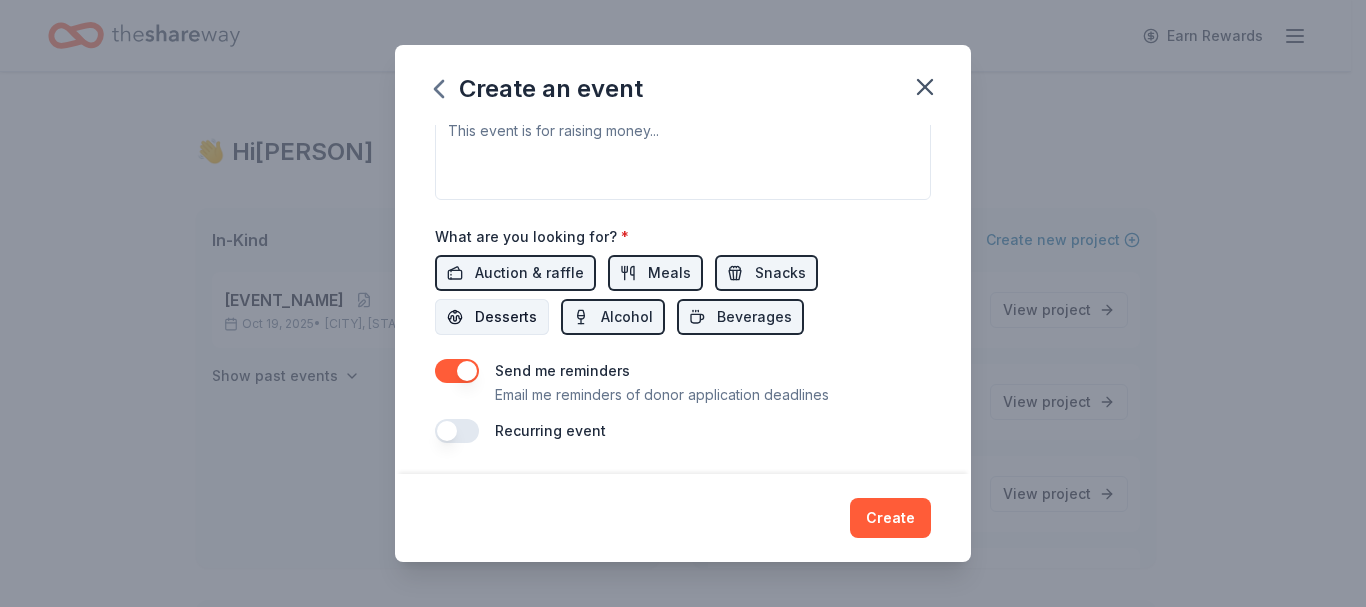 click on "Desserts" at bounding box center (506, 317) 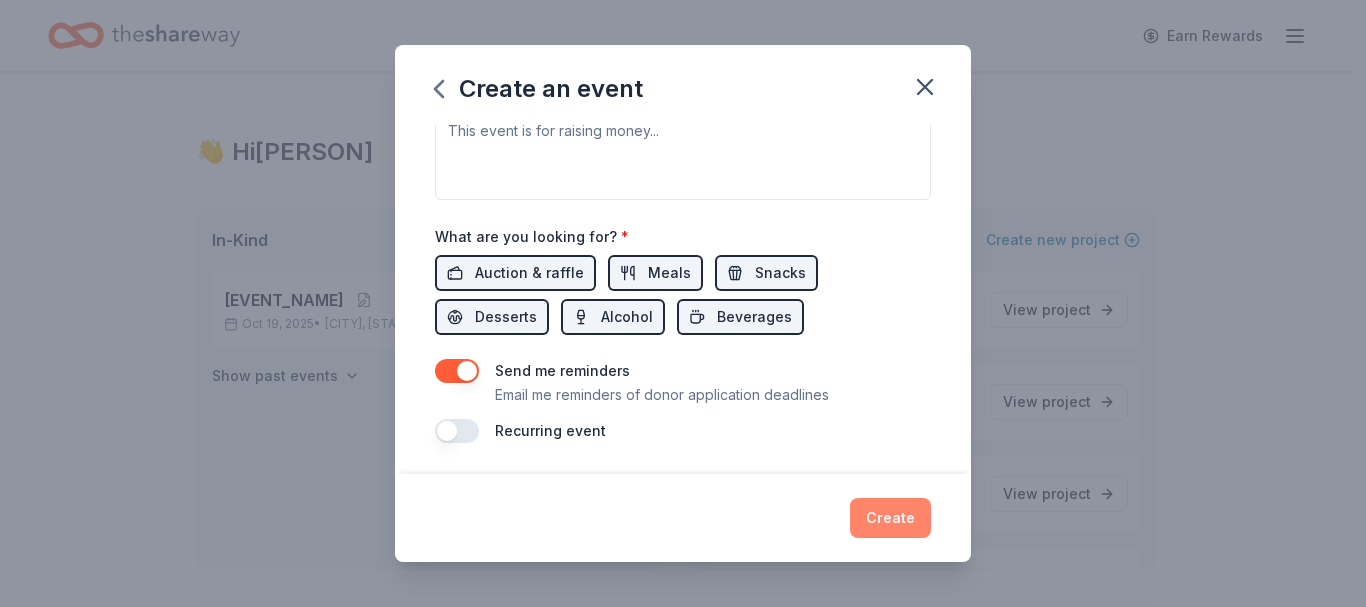 click on "Create" at bounding box center [890, 518] 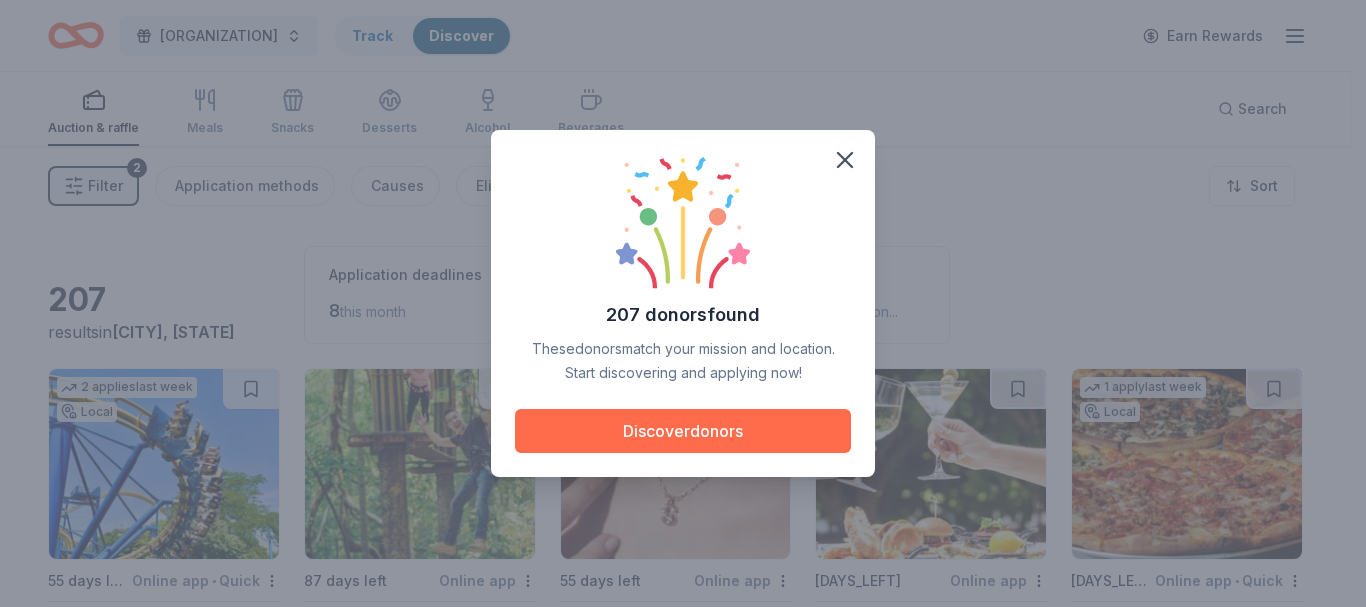 click on "Discover  donors" at bounding box center [683, 431] 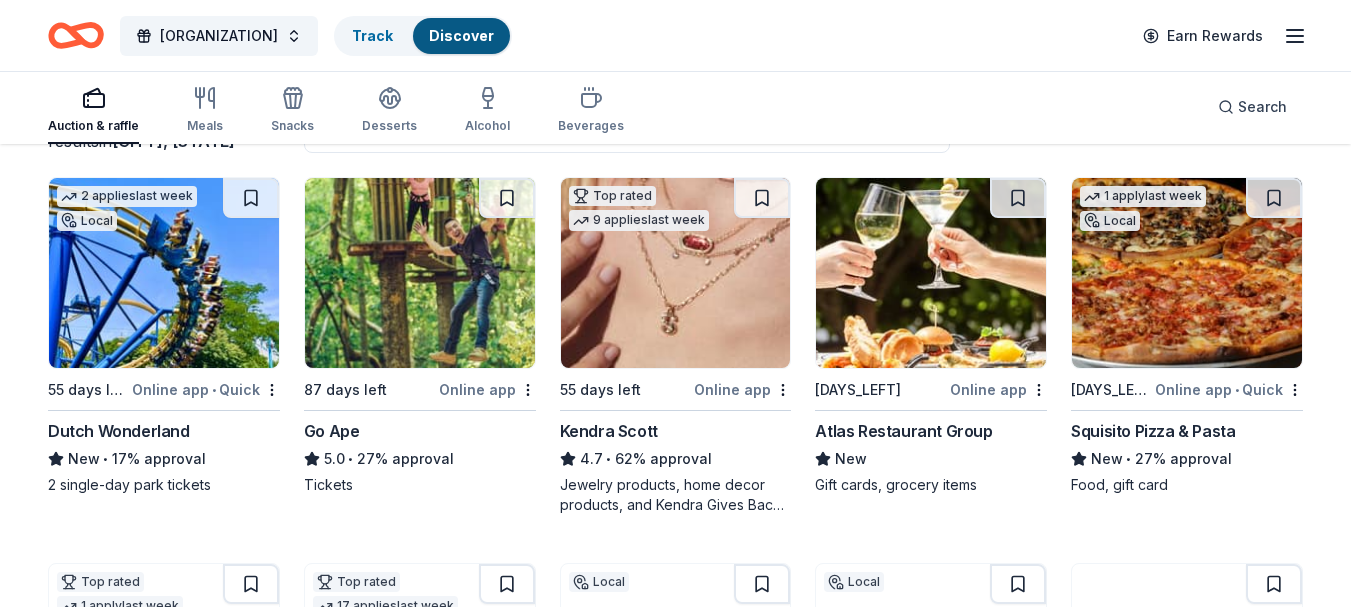 scroll, scrollTop: 195, scrollLeft: 0, axis: vertical 